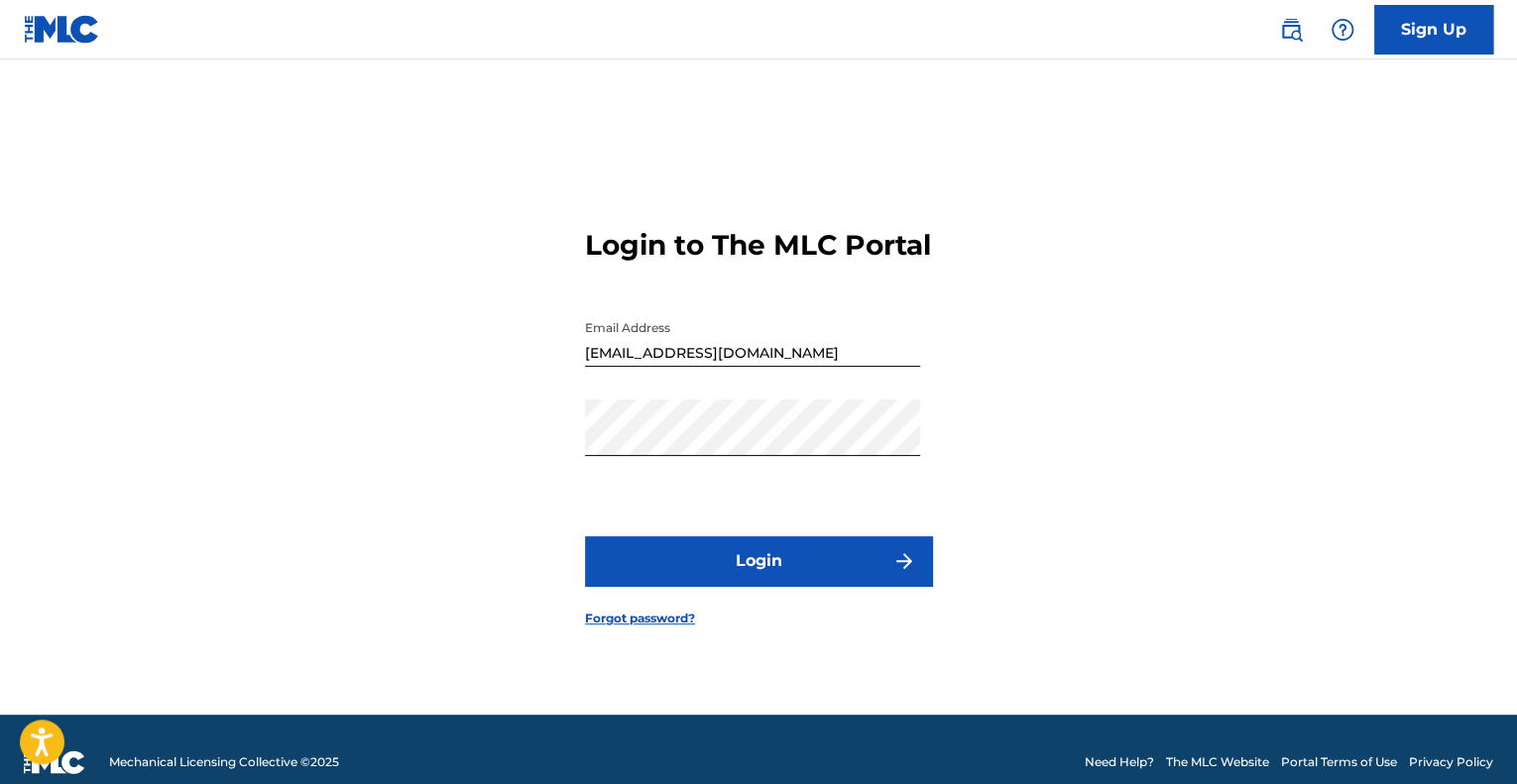 scroll, scrollTop: 0, scrollLeft: 0, axis: both 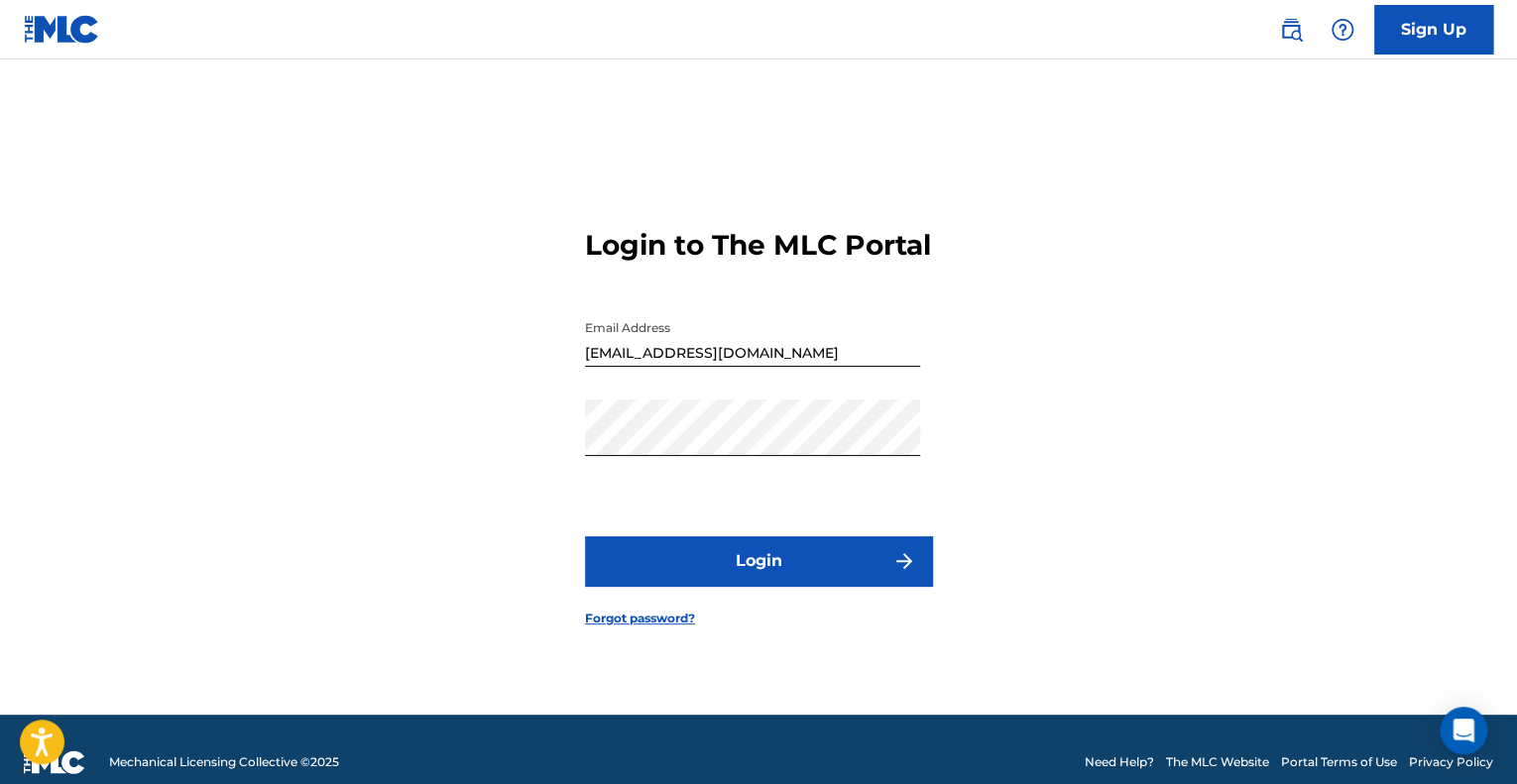 click on "Login" at bounding box center [758, 561] 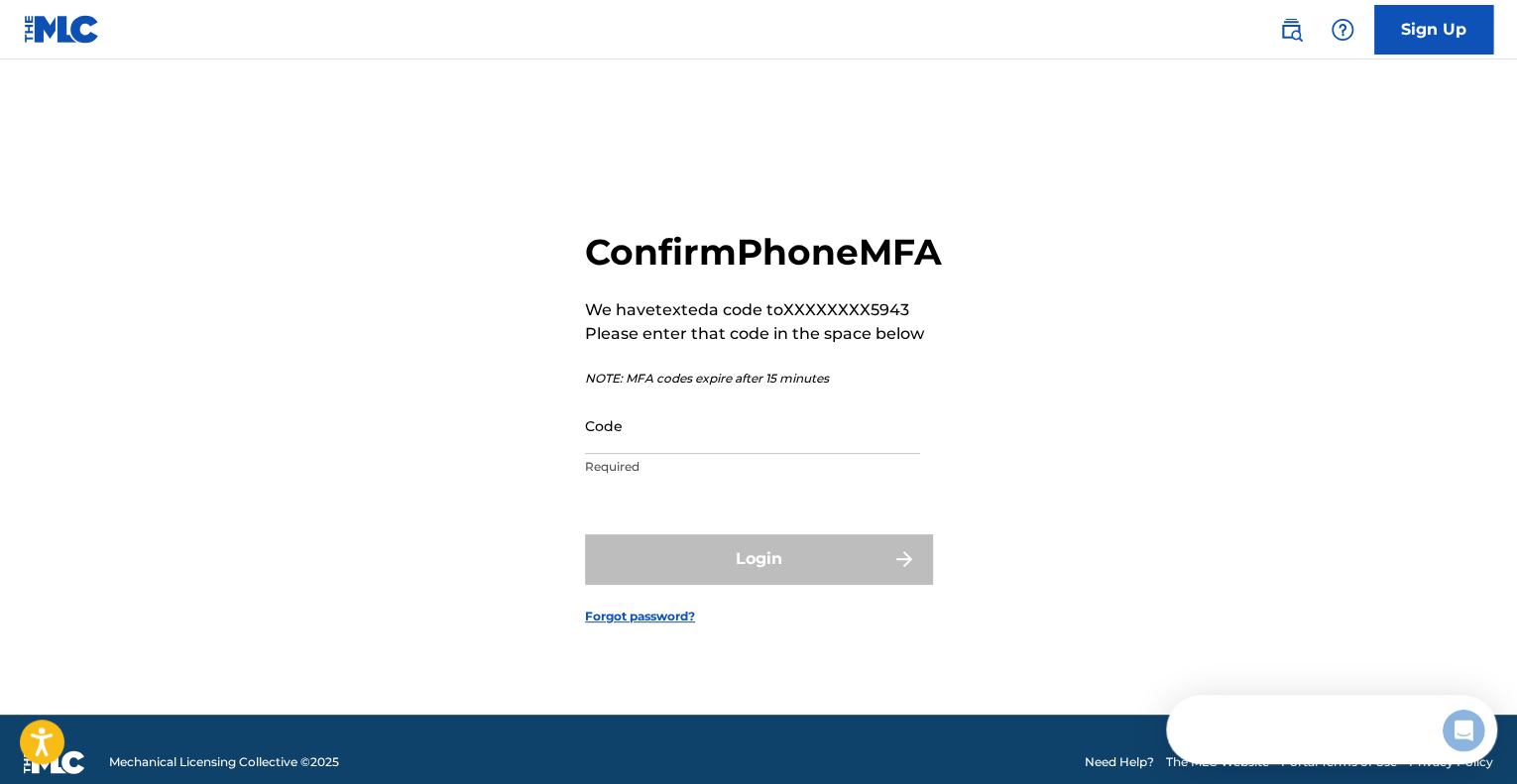 scroll, scrollTop: 0, scrollLeft: 0, axis: both 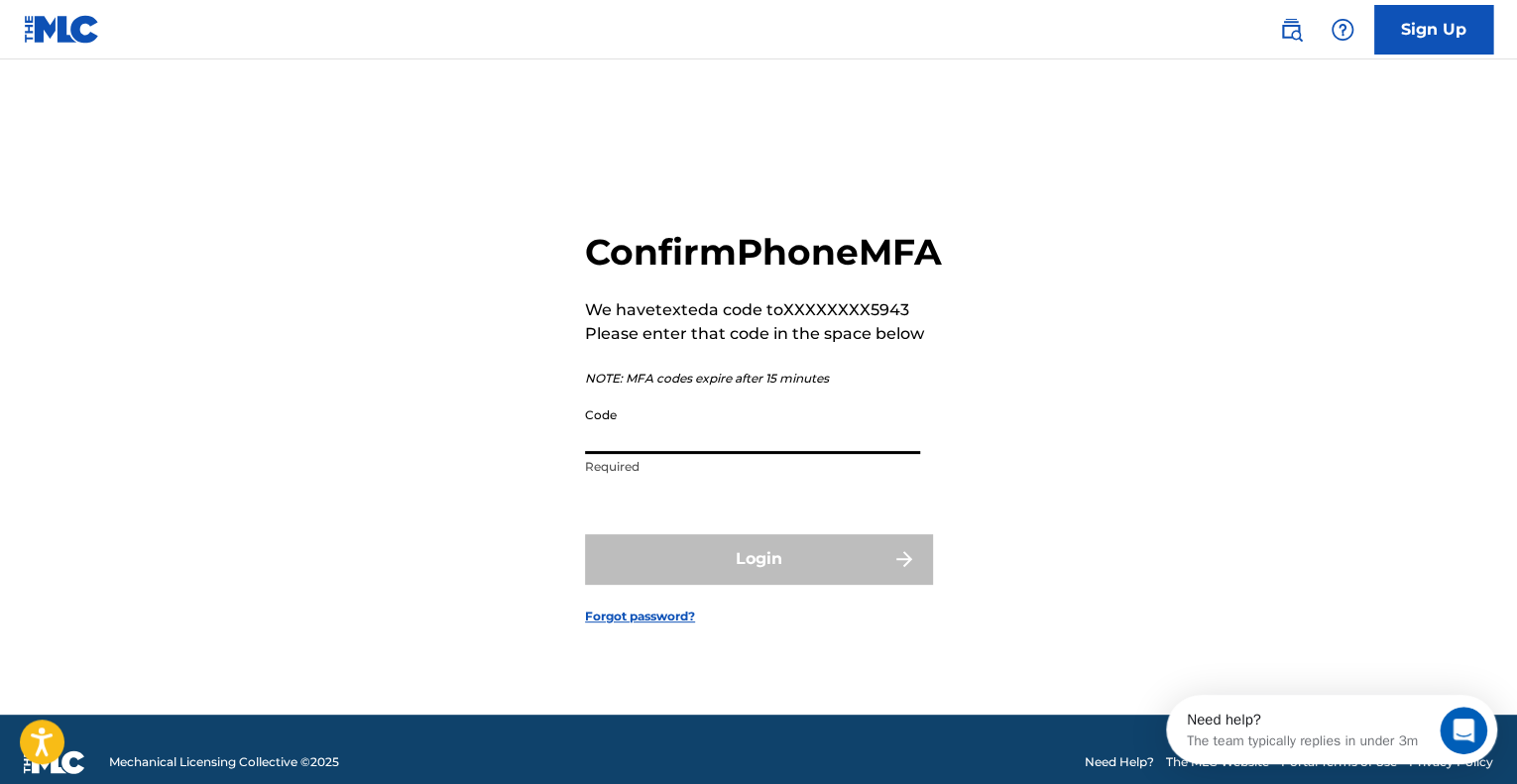 click on "Code" at bounding box center [753, 425] 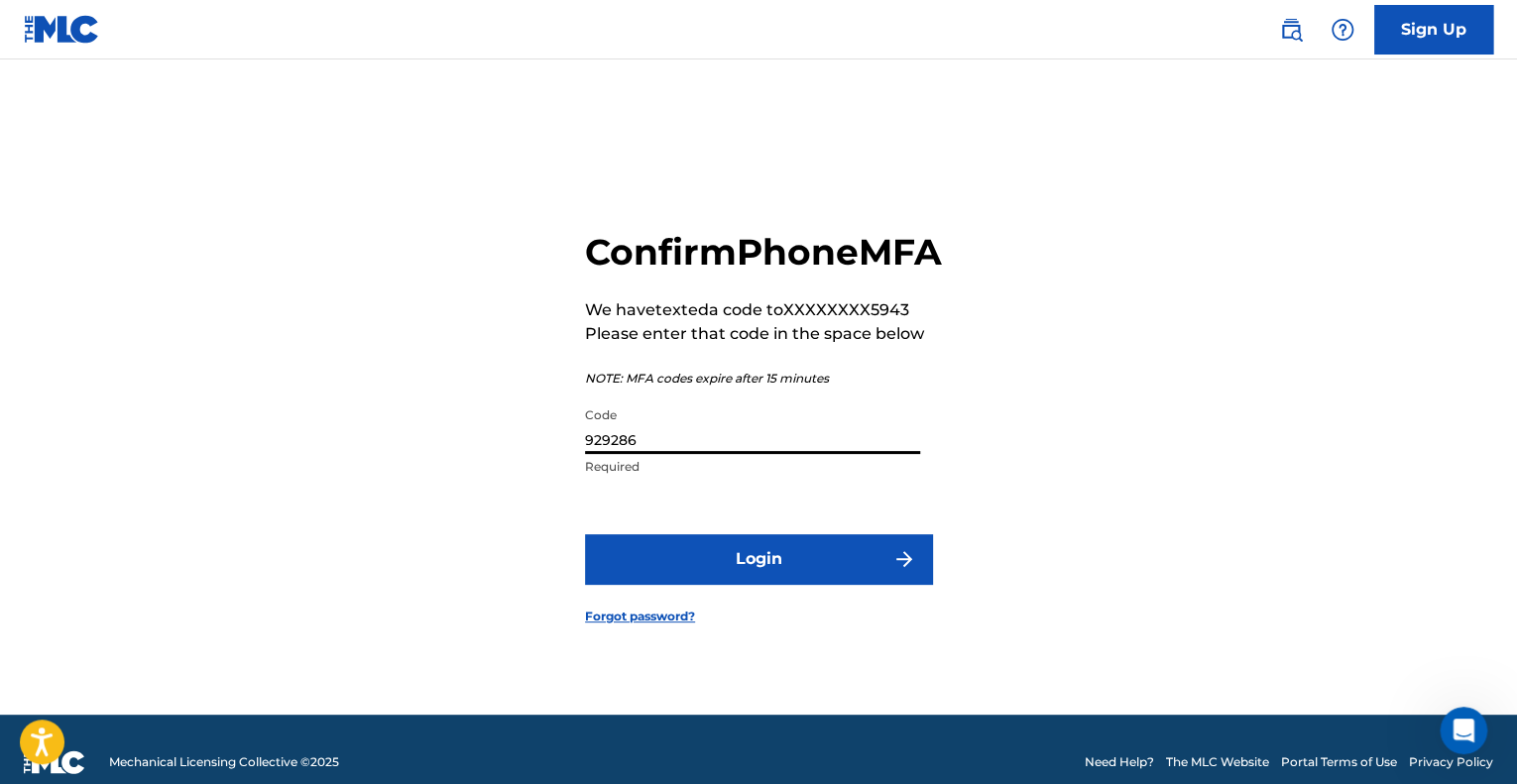 type on "929286" 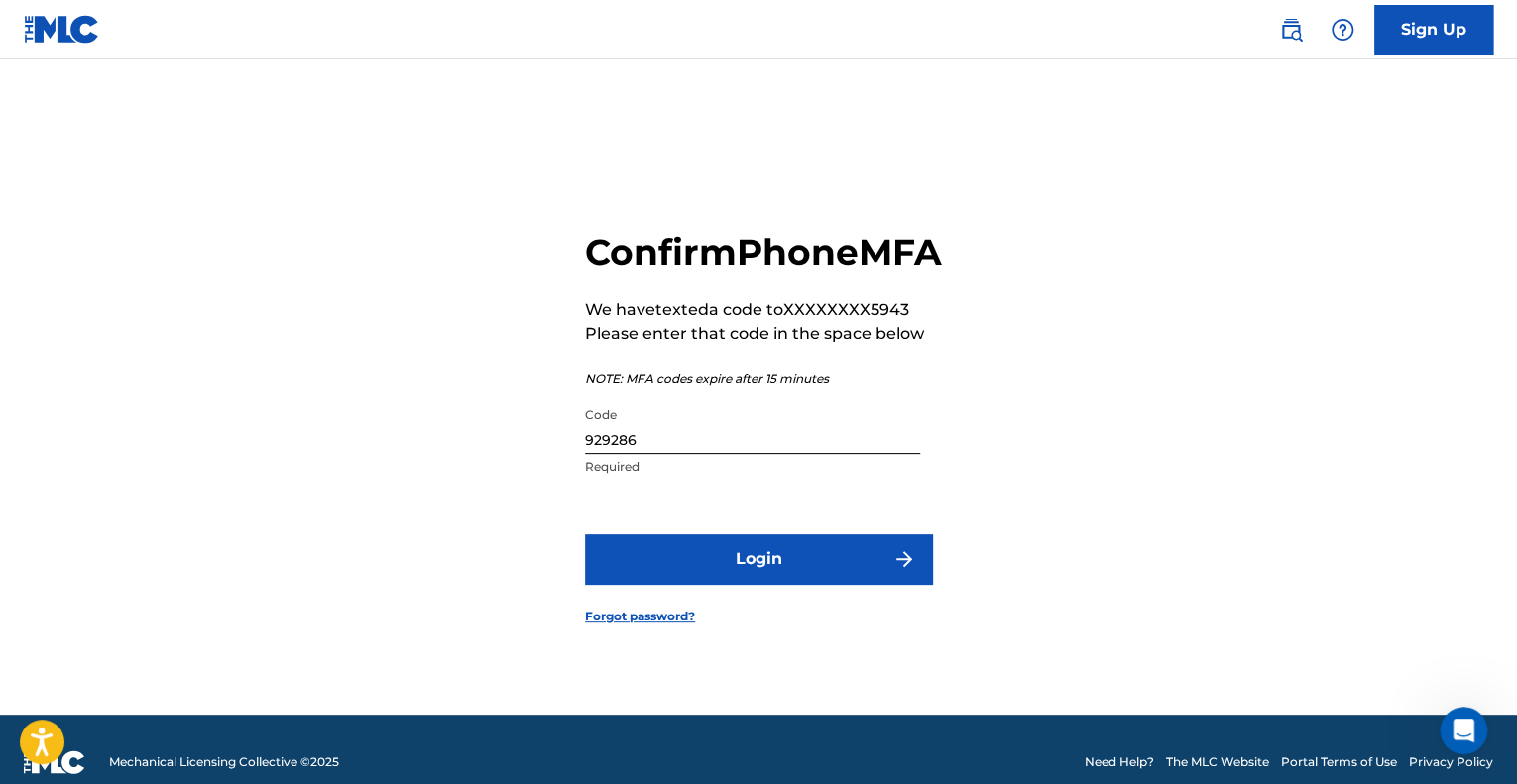 click on "Login" at bounding box center (758, 559) 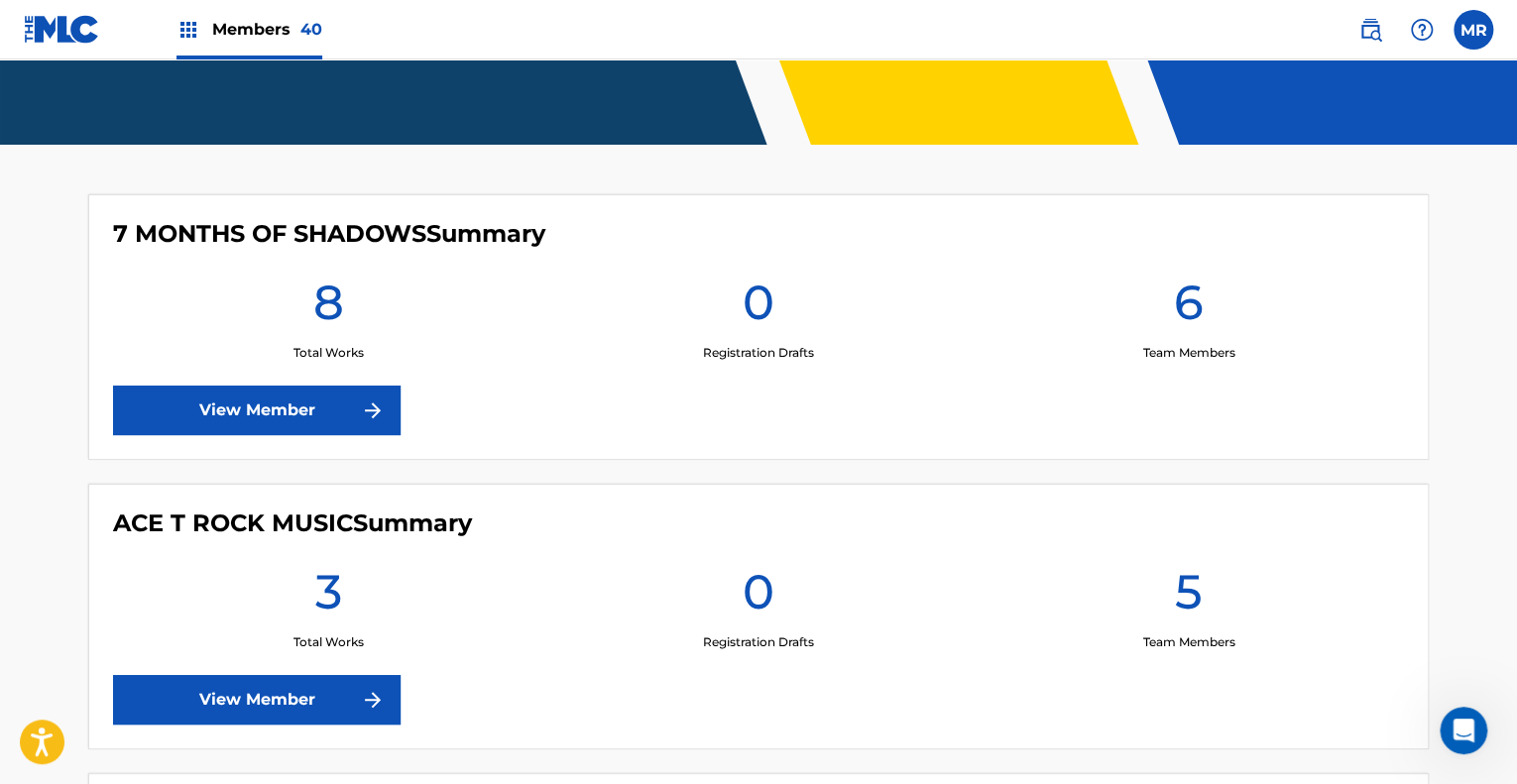 scroll, scrollTop: 436, scrollLeft: 0, axis: vertical 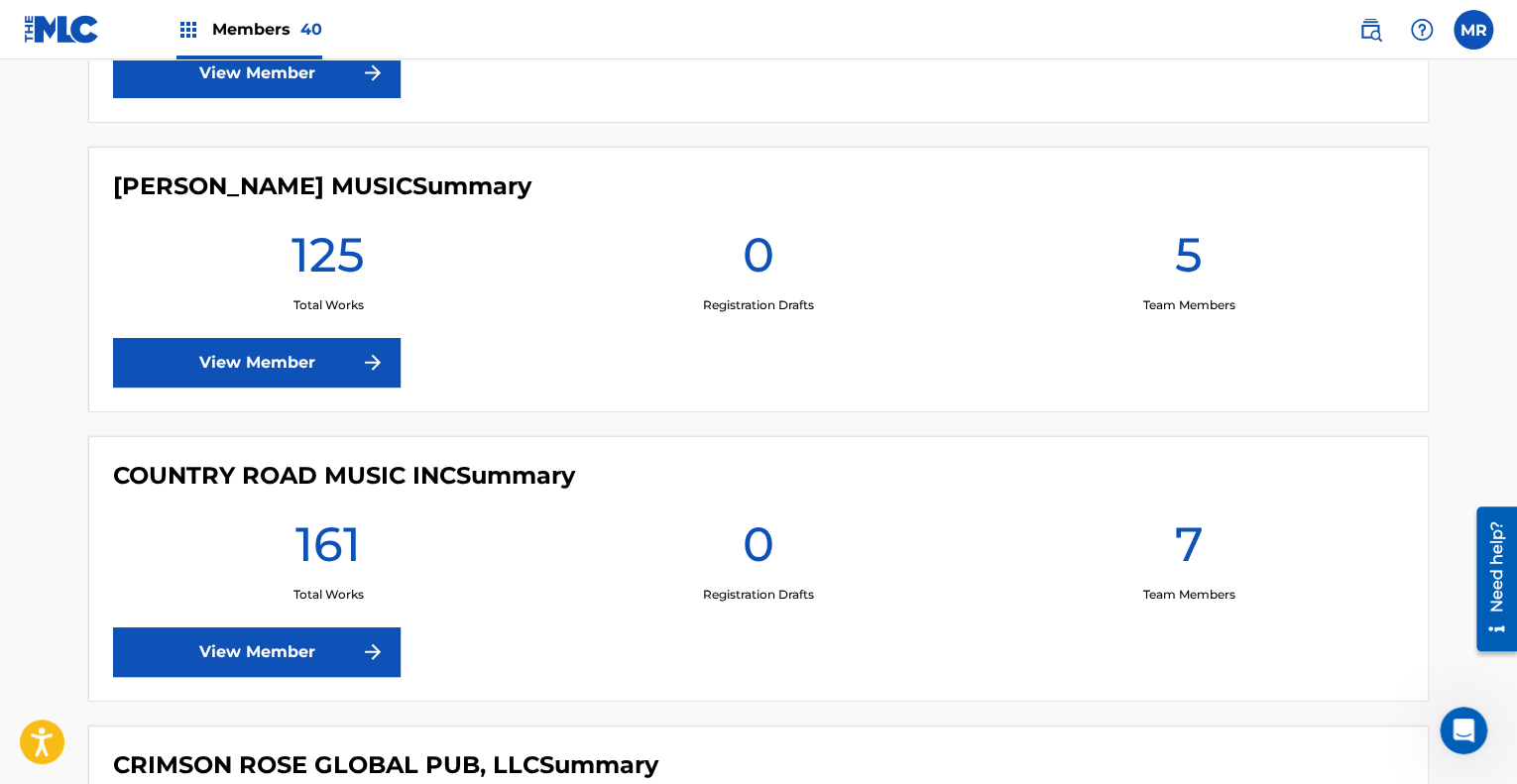 click on "View Member" at bounding box center [257, 652] 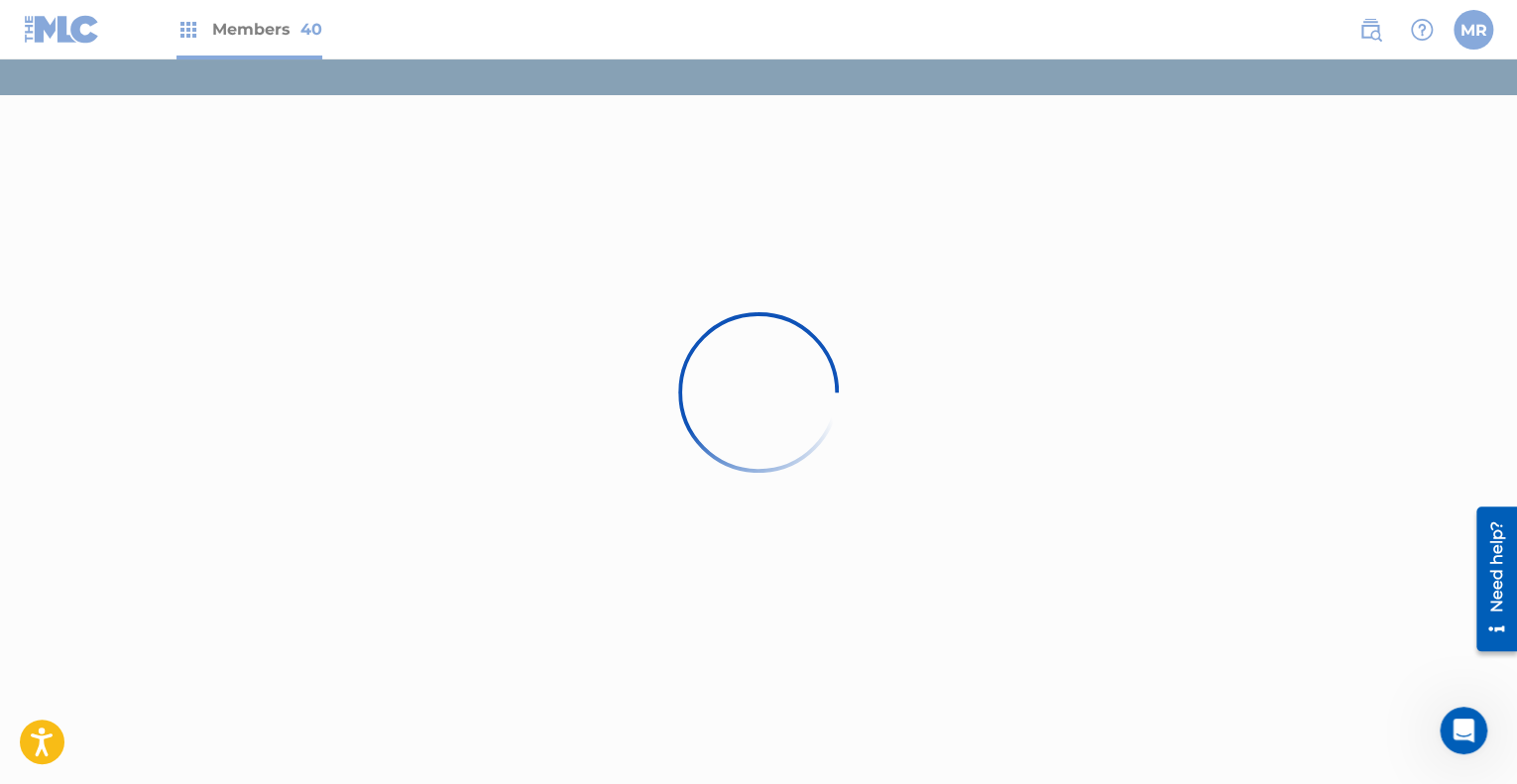 scroll, scrollTop: 0, scrollLeft: 0, axis: both 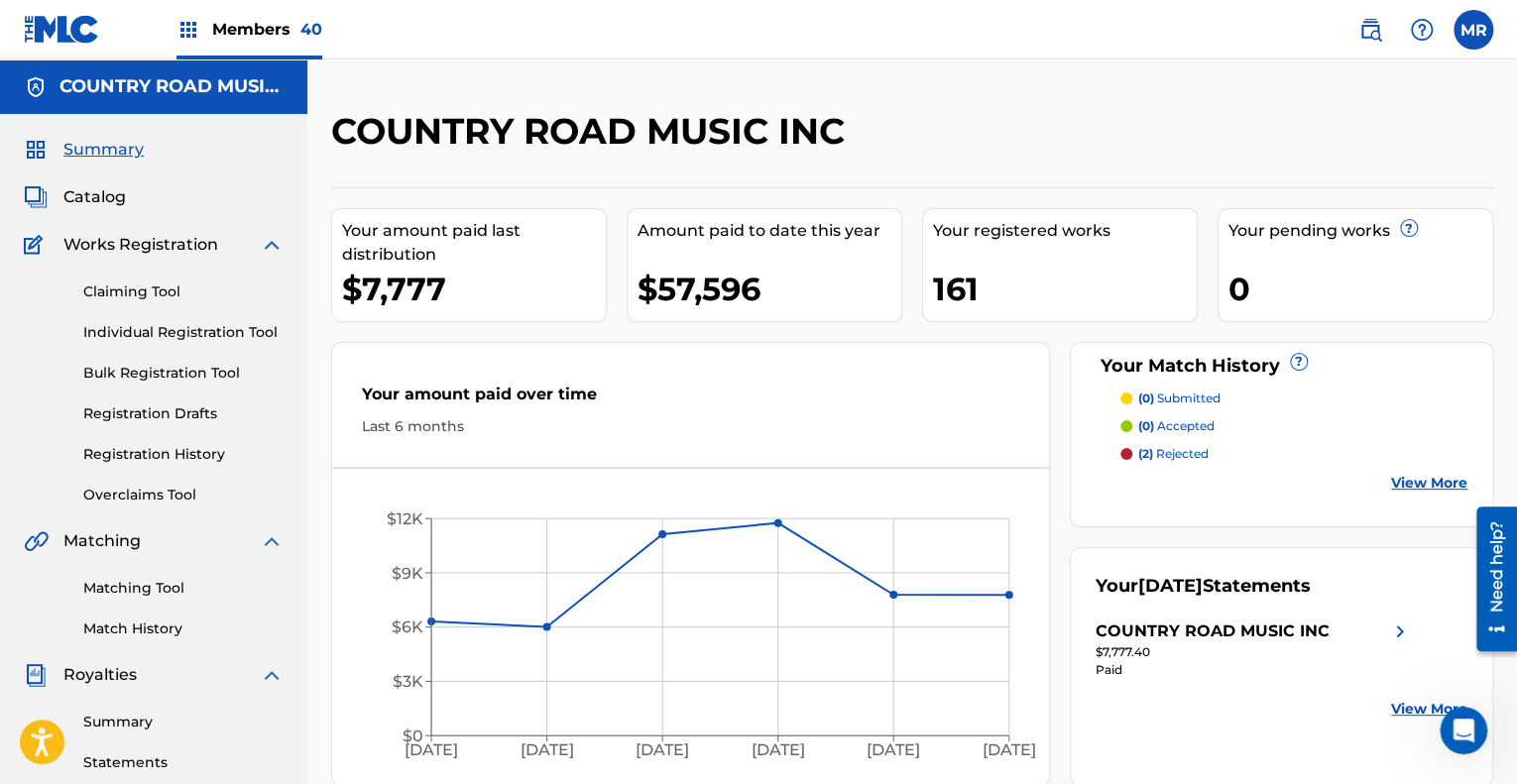 click on "Catalog" at bounding box center [94, 197] 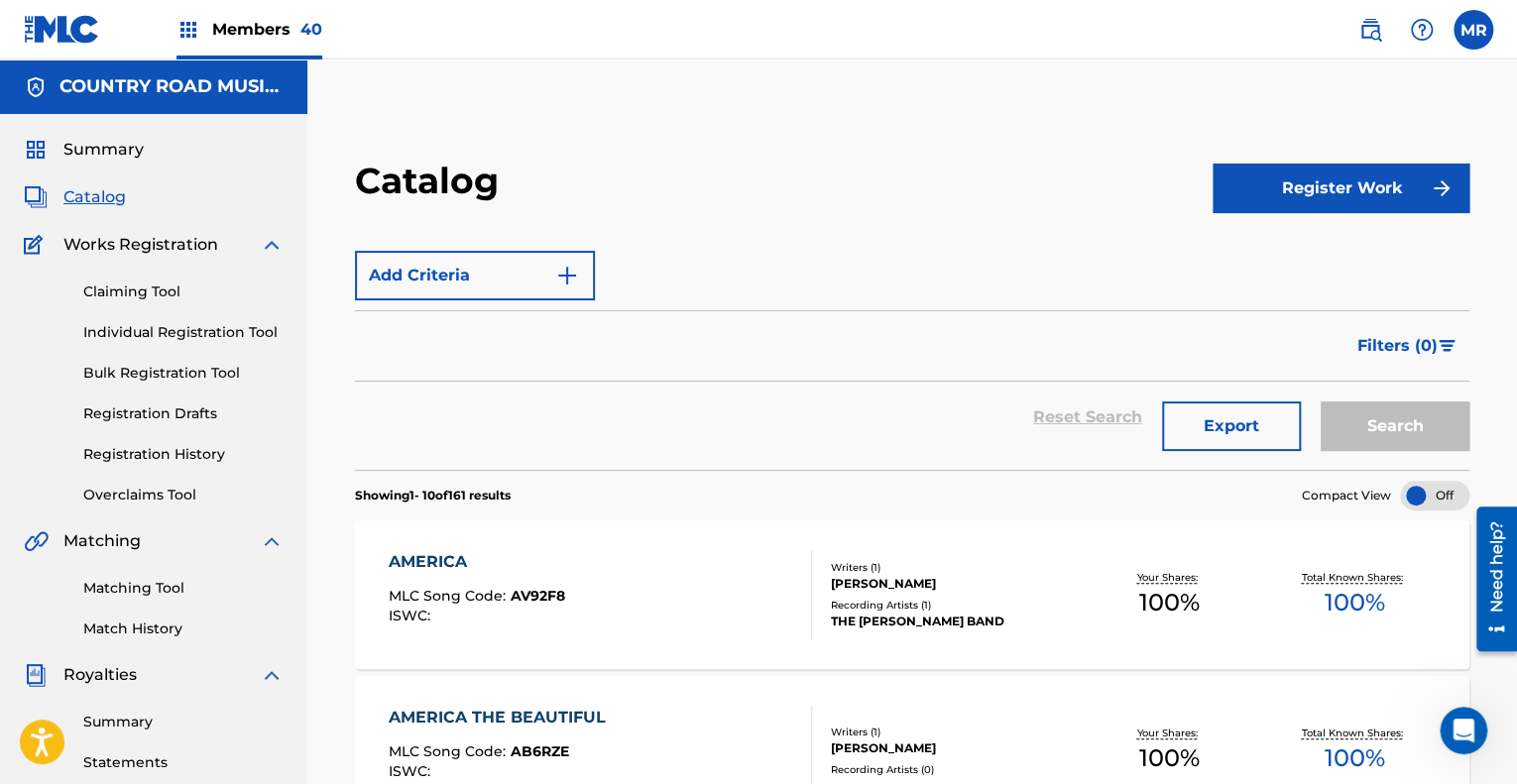 click on "Filters ( 0 )" at bounding box center (912, 346) 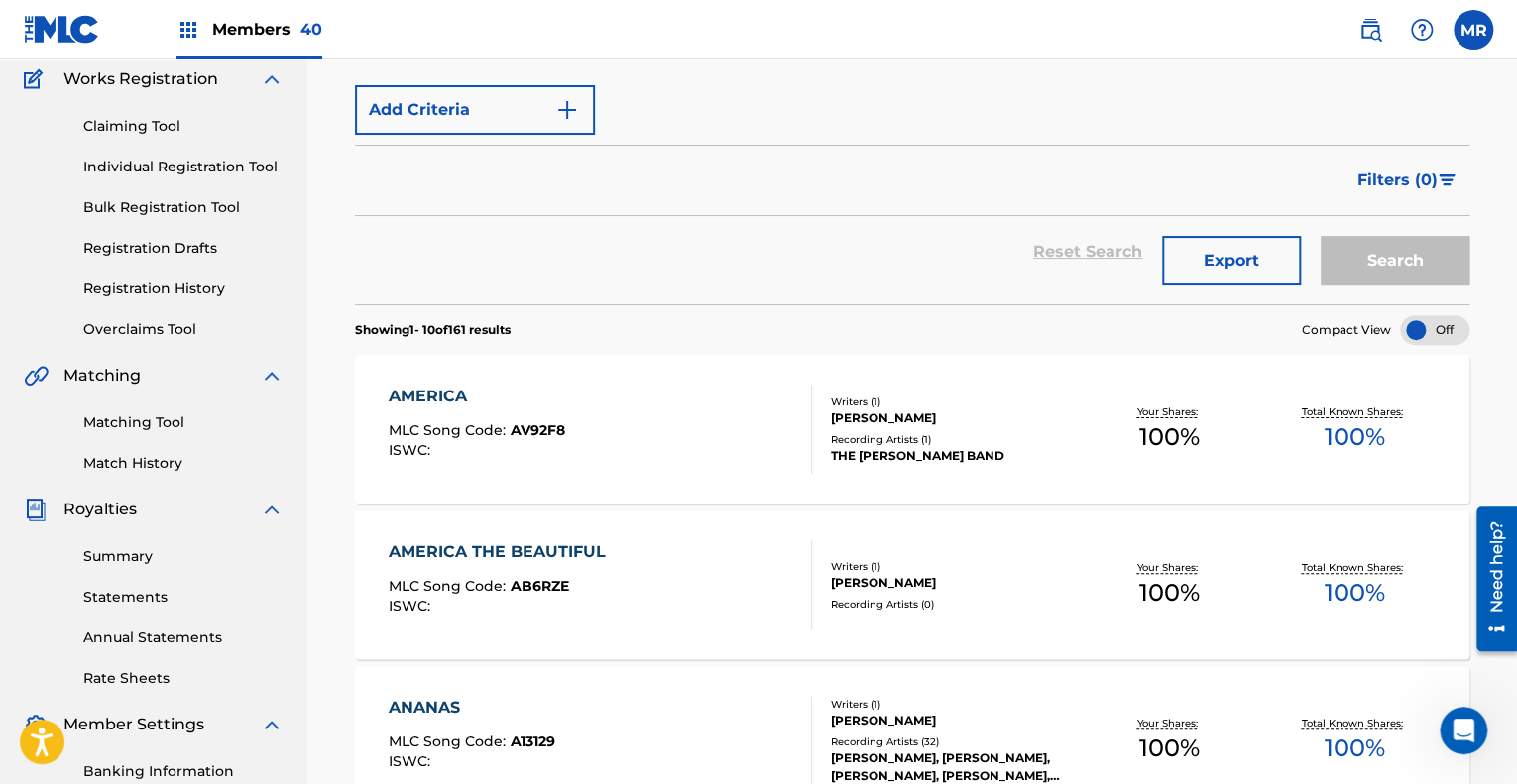 scroll, scrollTop: 0, scrollLeft: 0, axis: both 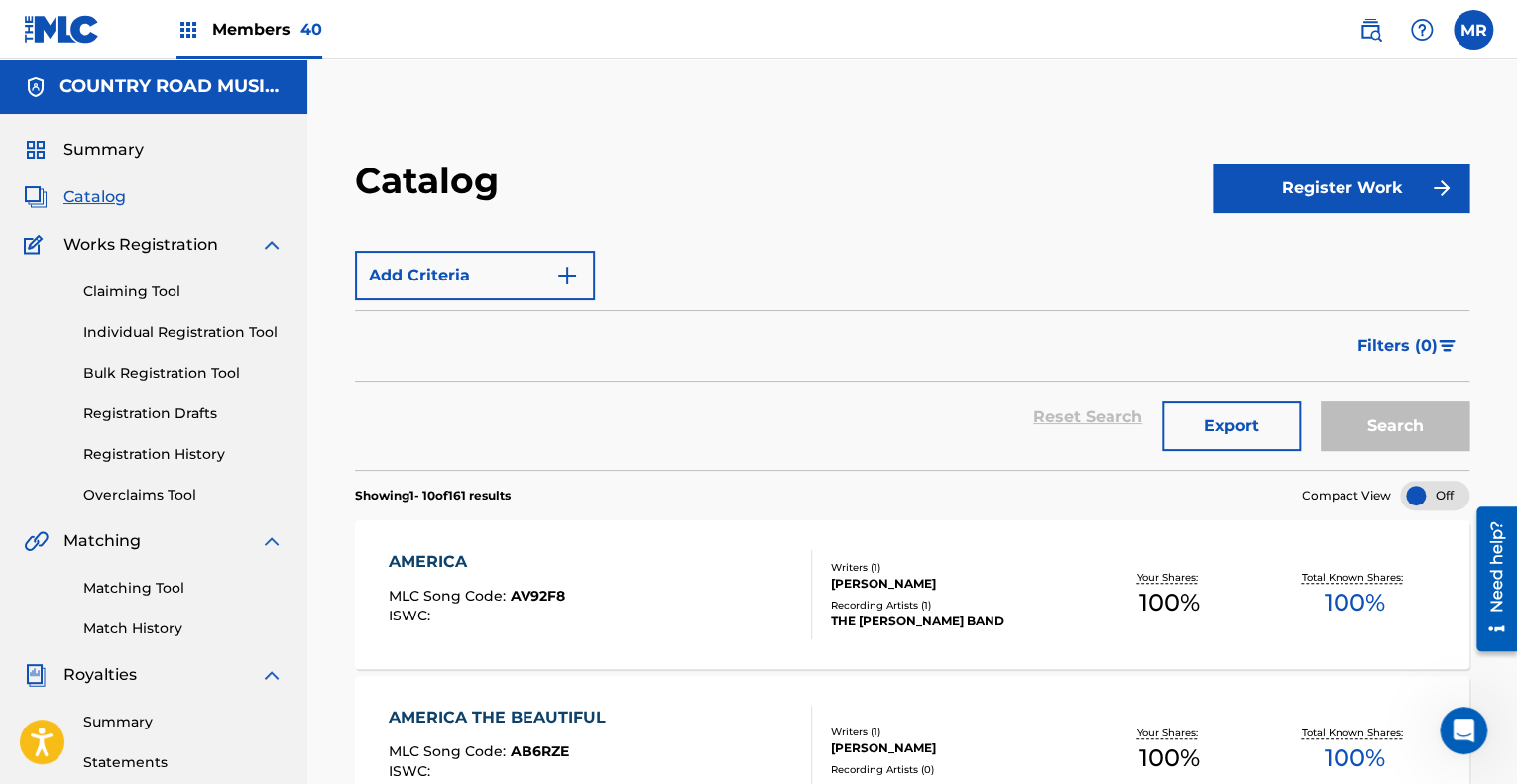 click at bounding box center [567, 276] 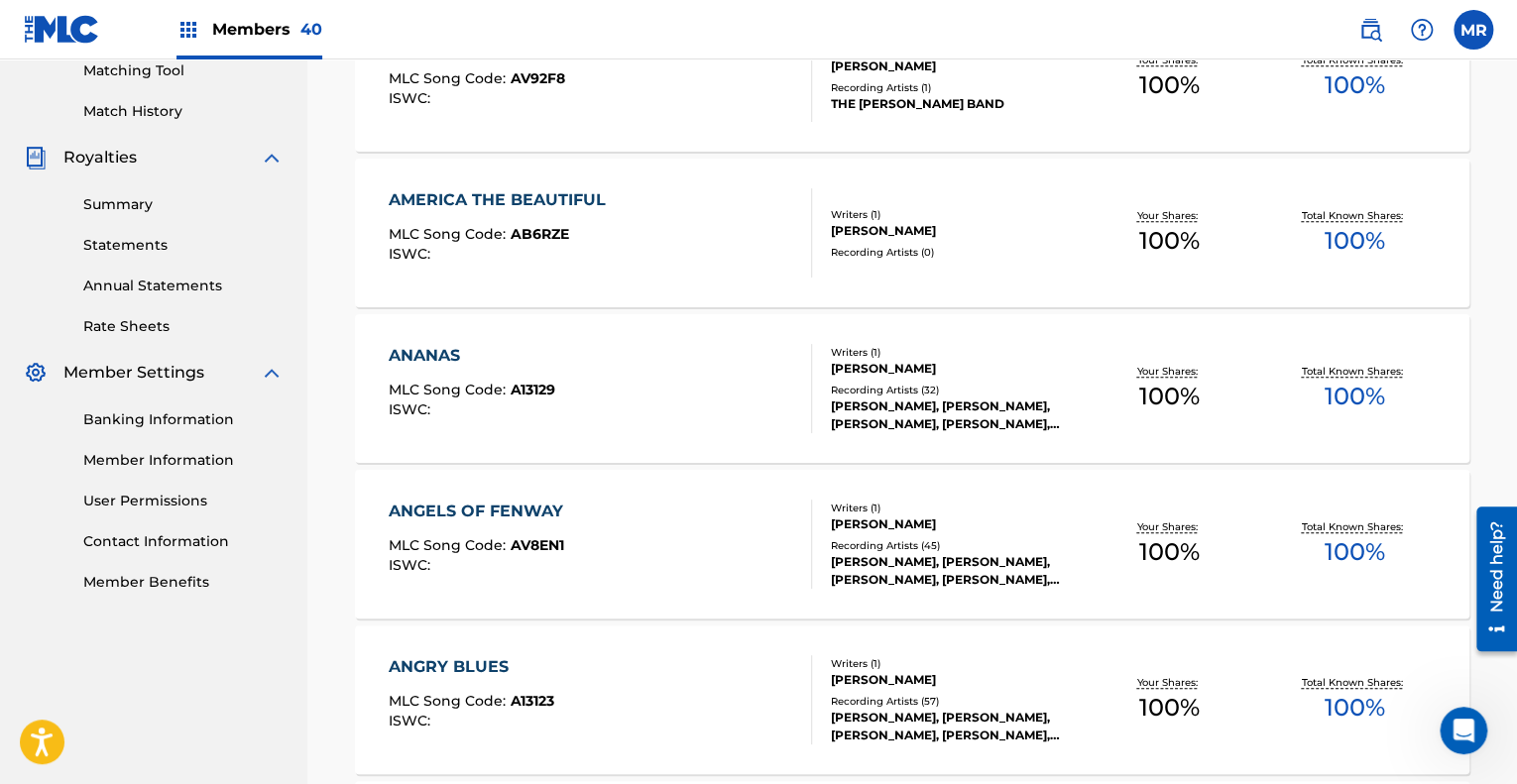 scroll, scrollTop: 0, scrollLeft: 0, axis: both 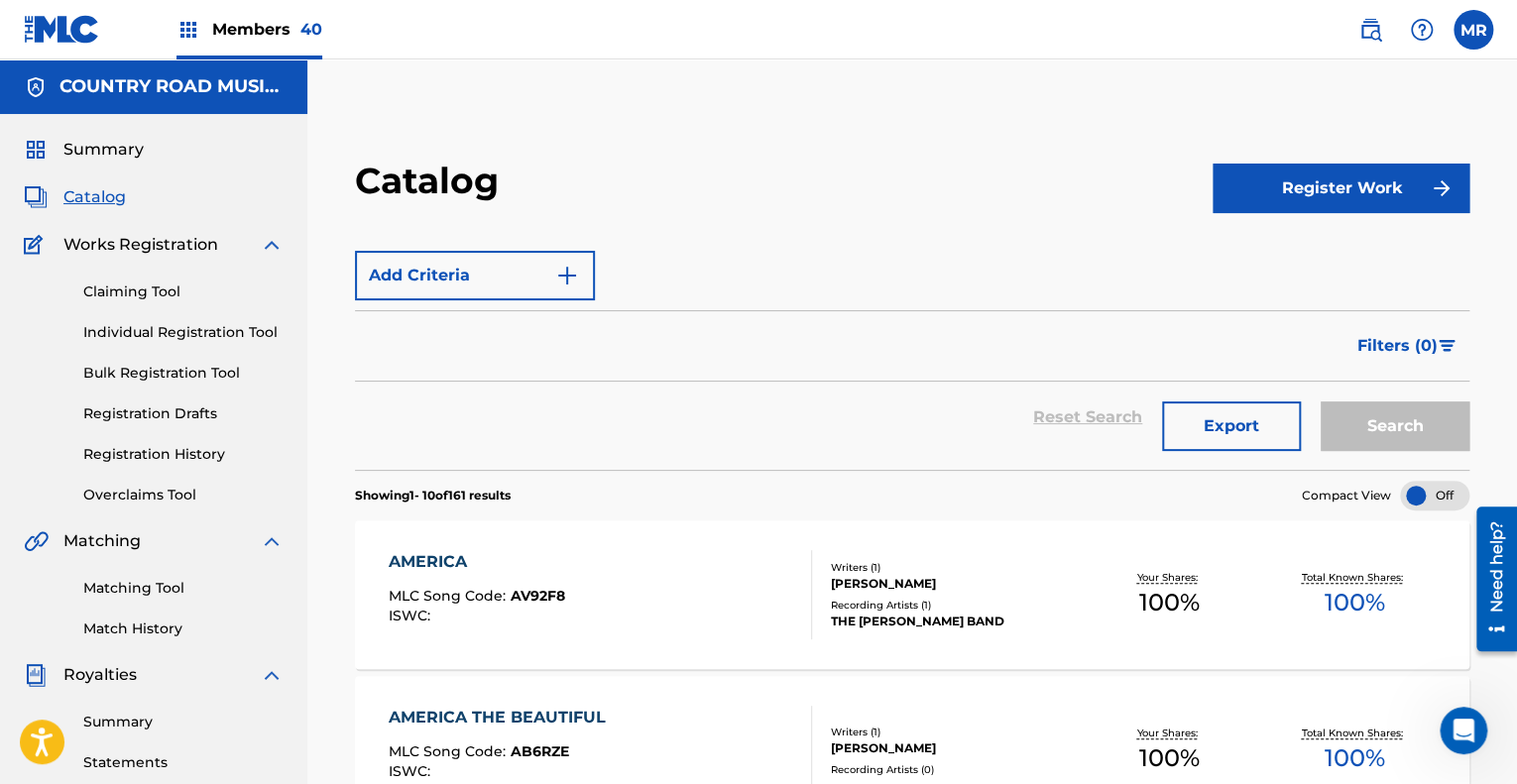 type 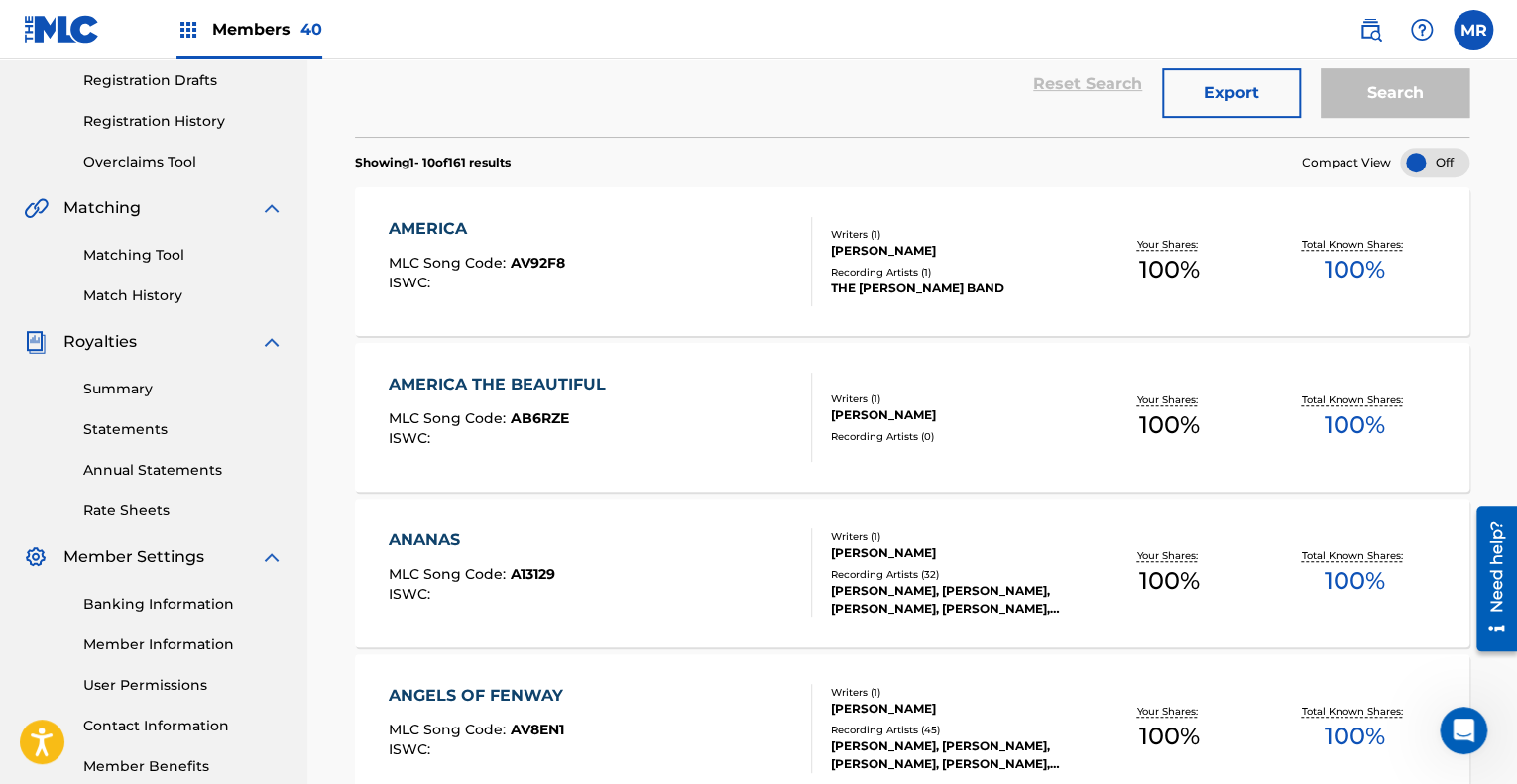 scroll, scrollTop: 0, scrollLeft: 0, axis: both 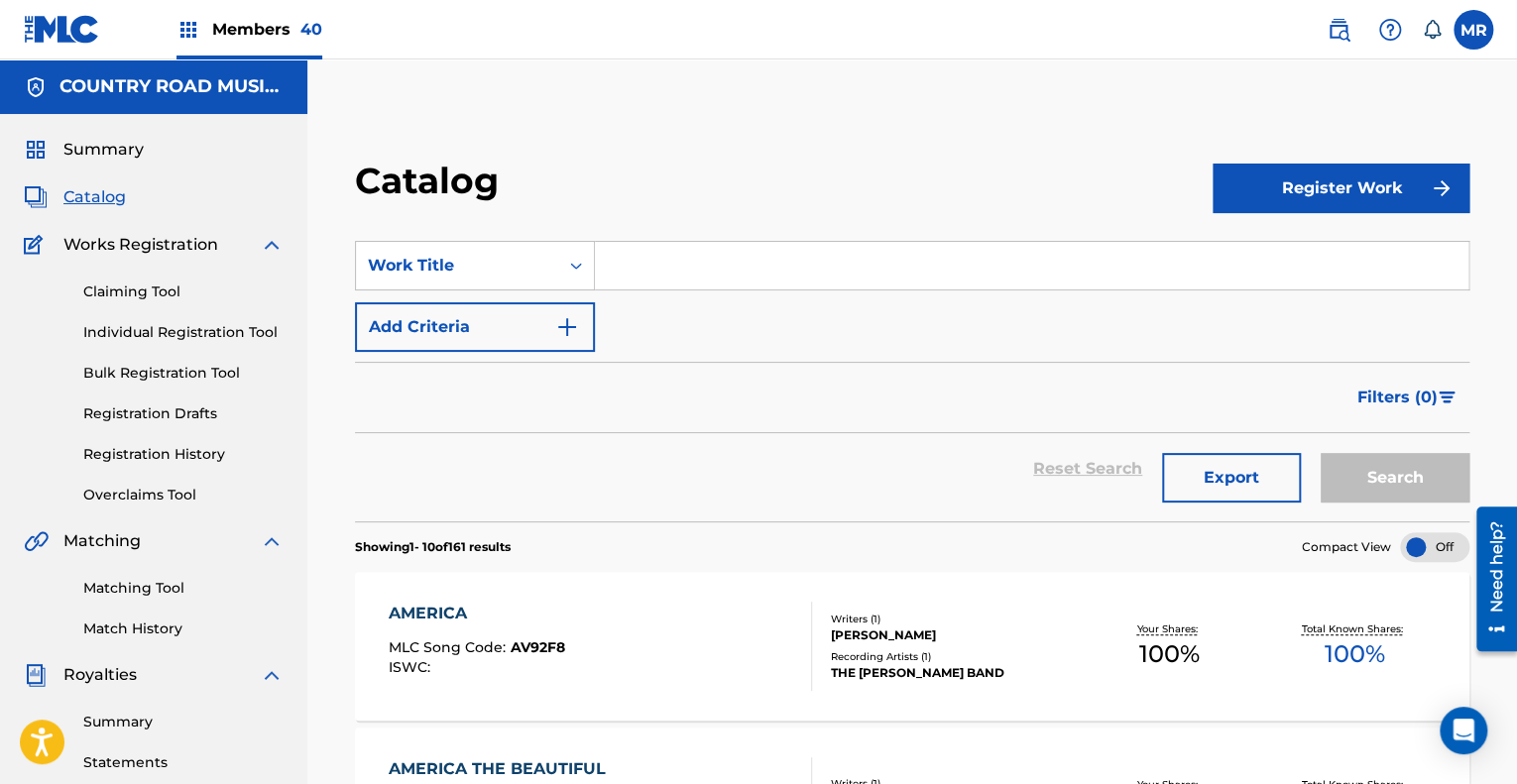 click at bounding box center (1031, 266) 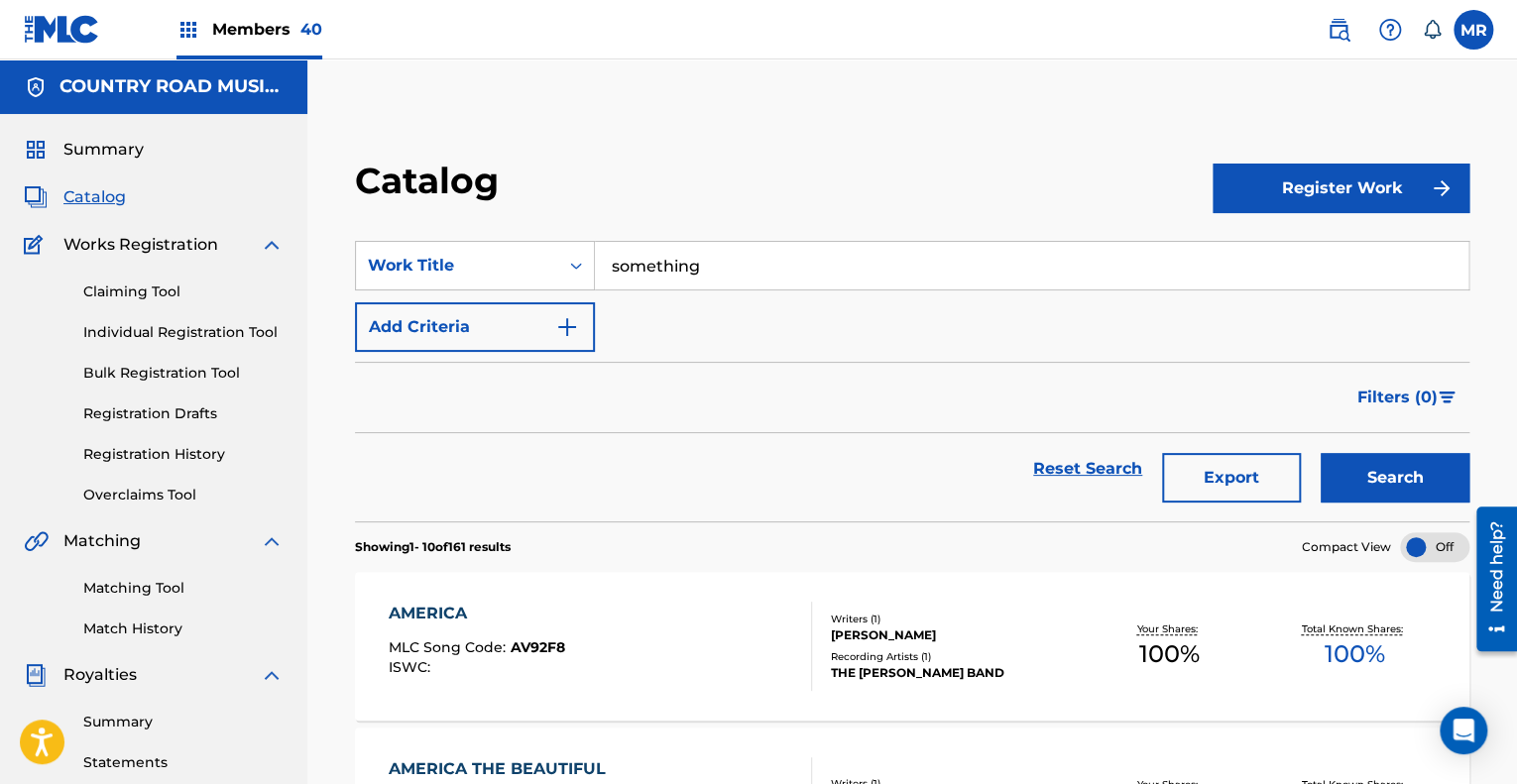 click on "Search" at bounding box center (1395, 478) 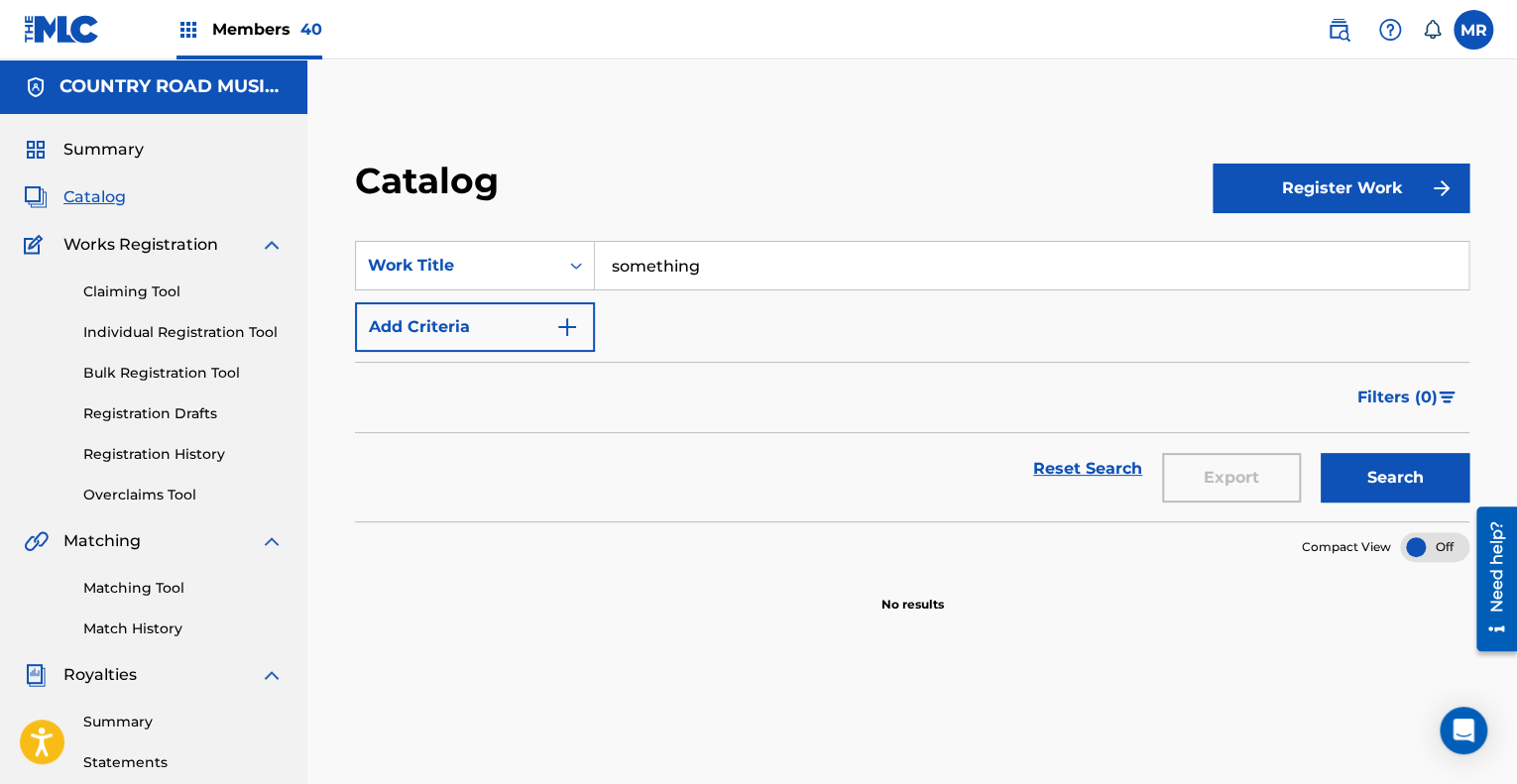click on "something" at bounding box center (1031, 266) 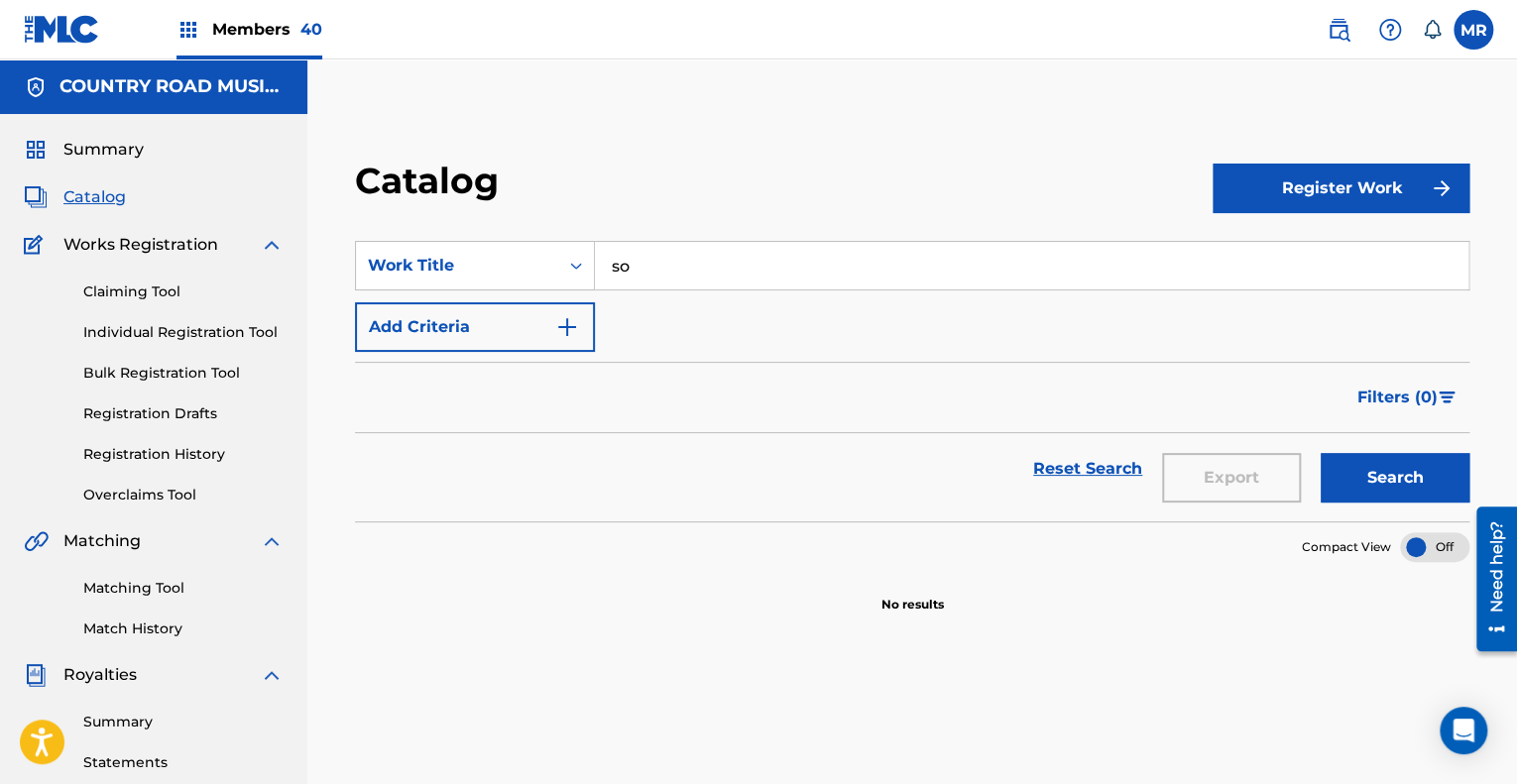 type on "s" 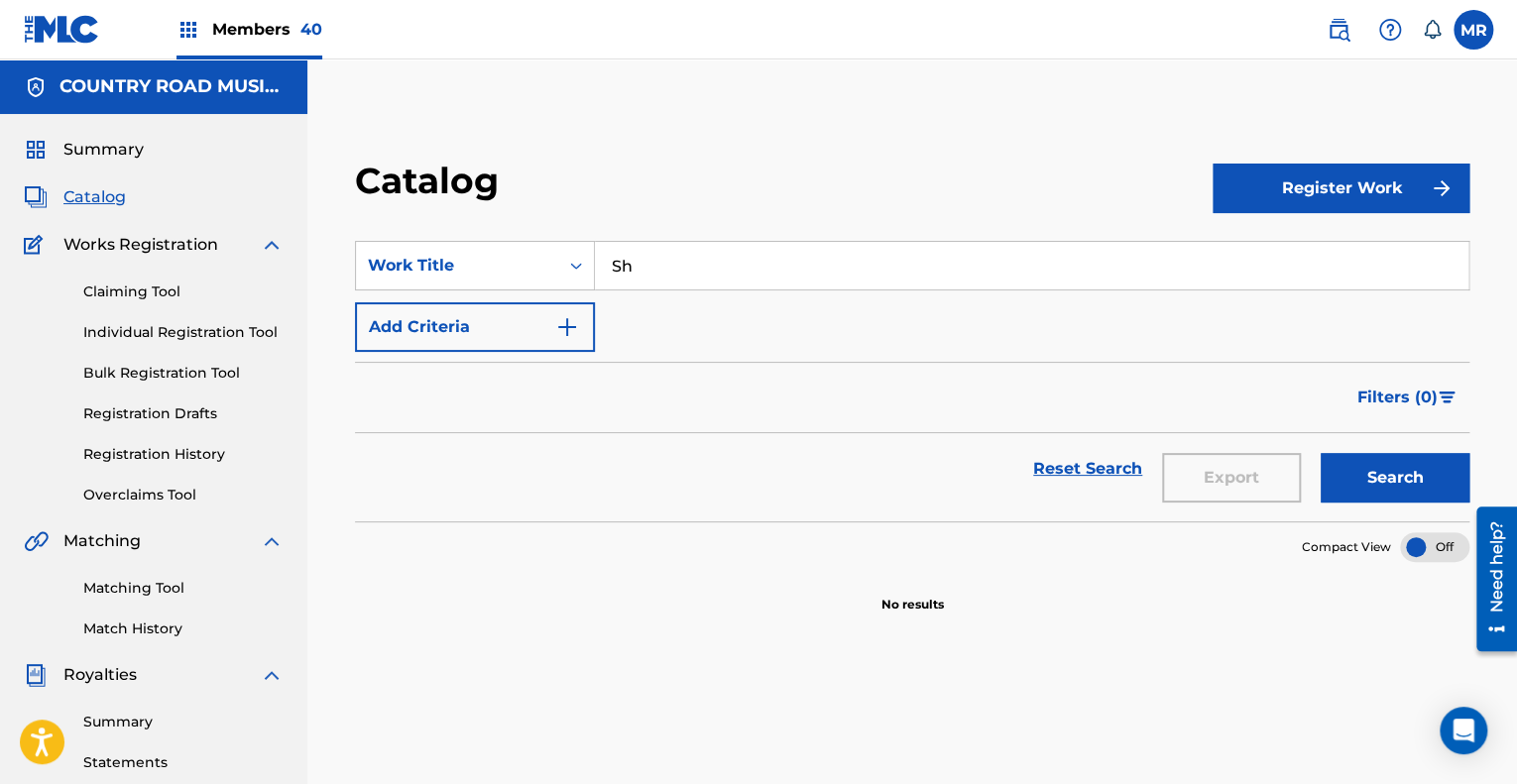 type on "S" 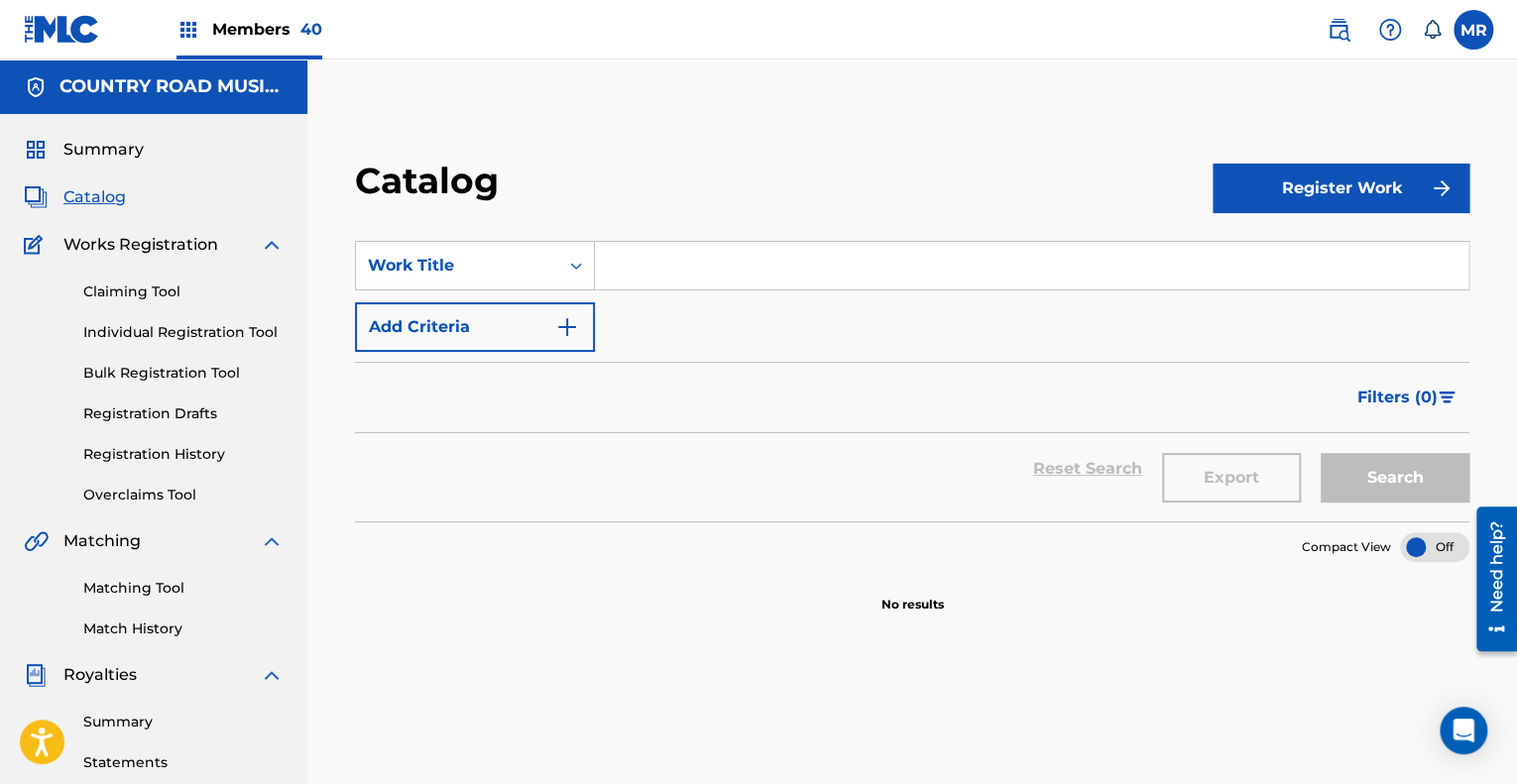 click on "Filters ( 0 )" at bounding box center (912, 397) 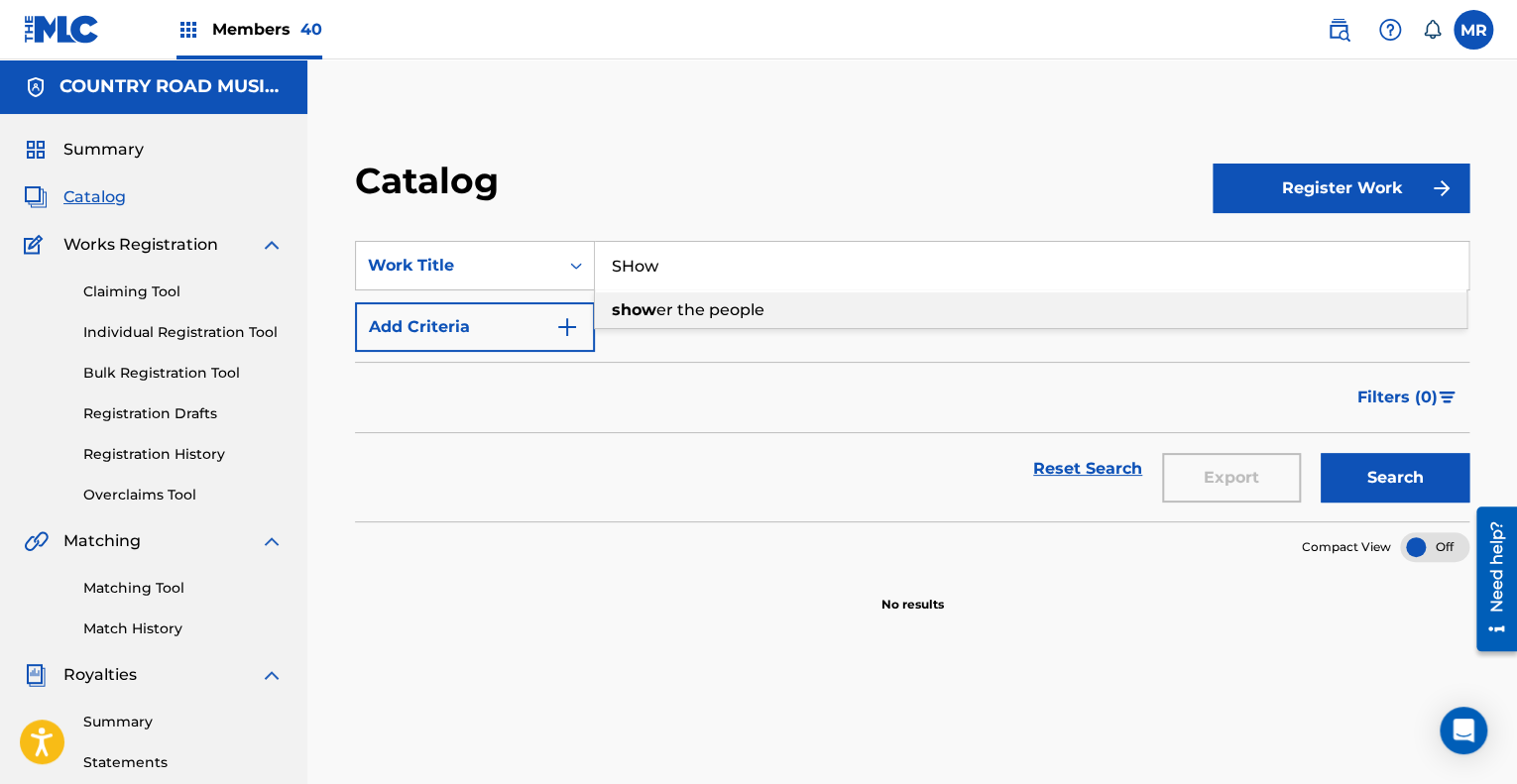 click on "er the people" at bounding box center [710, 309] 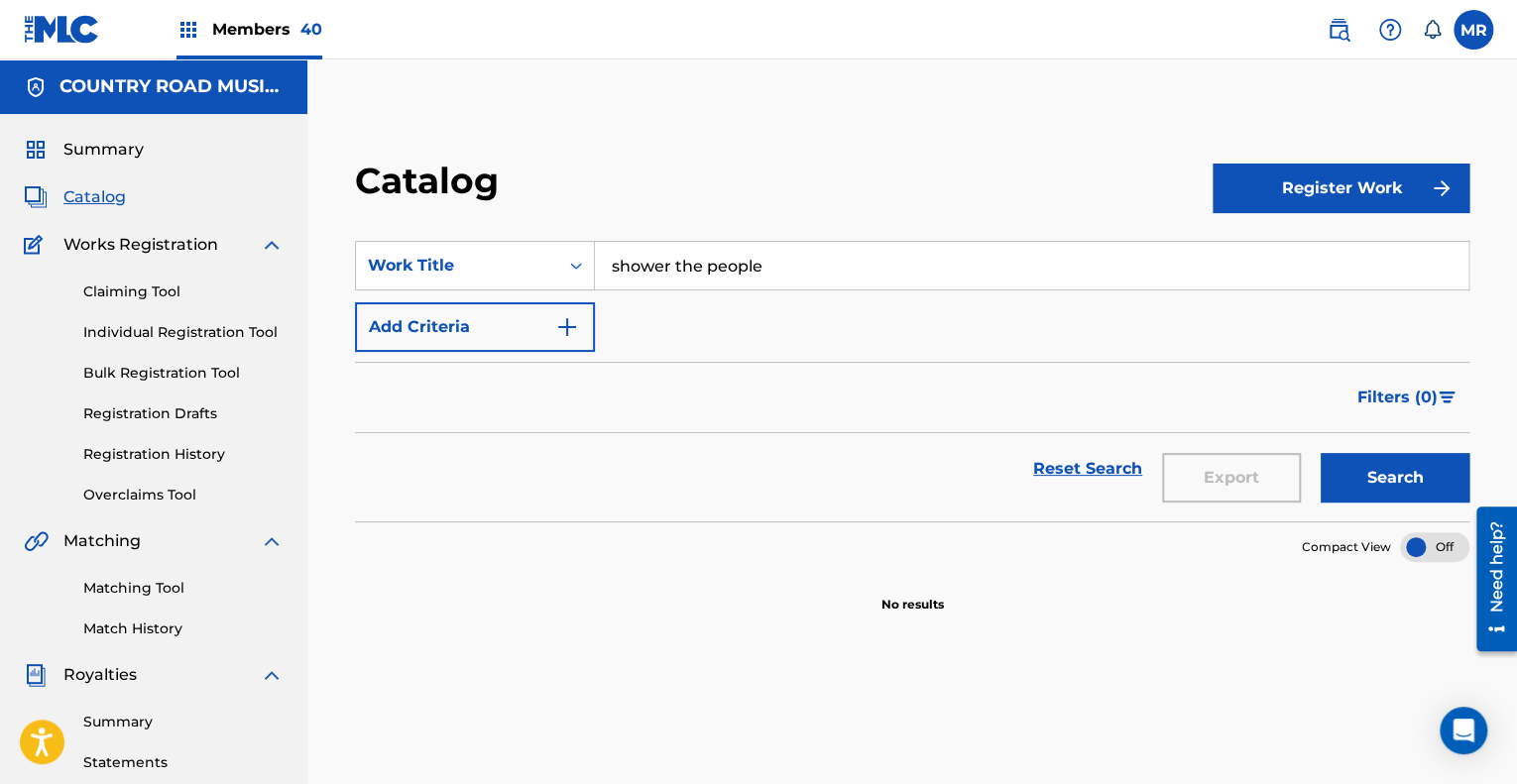 click on "Search" at bounding box center (1395, 478) 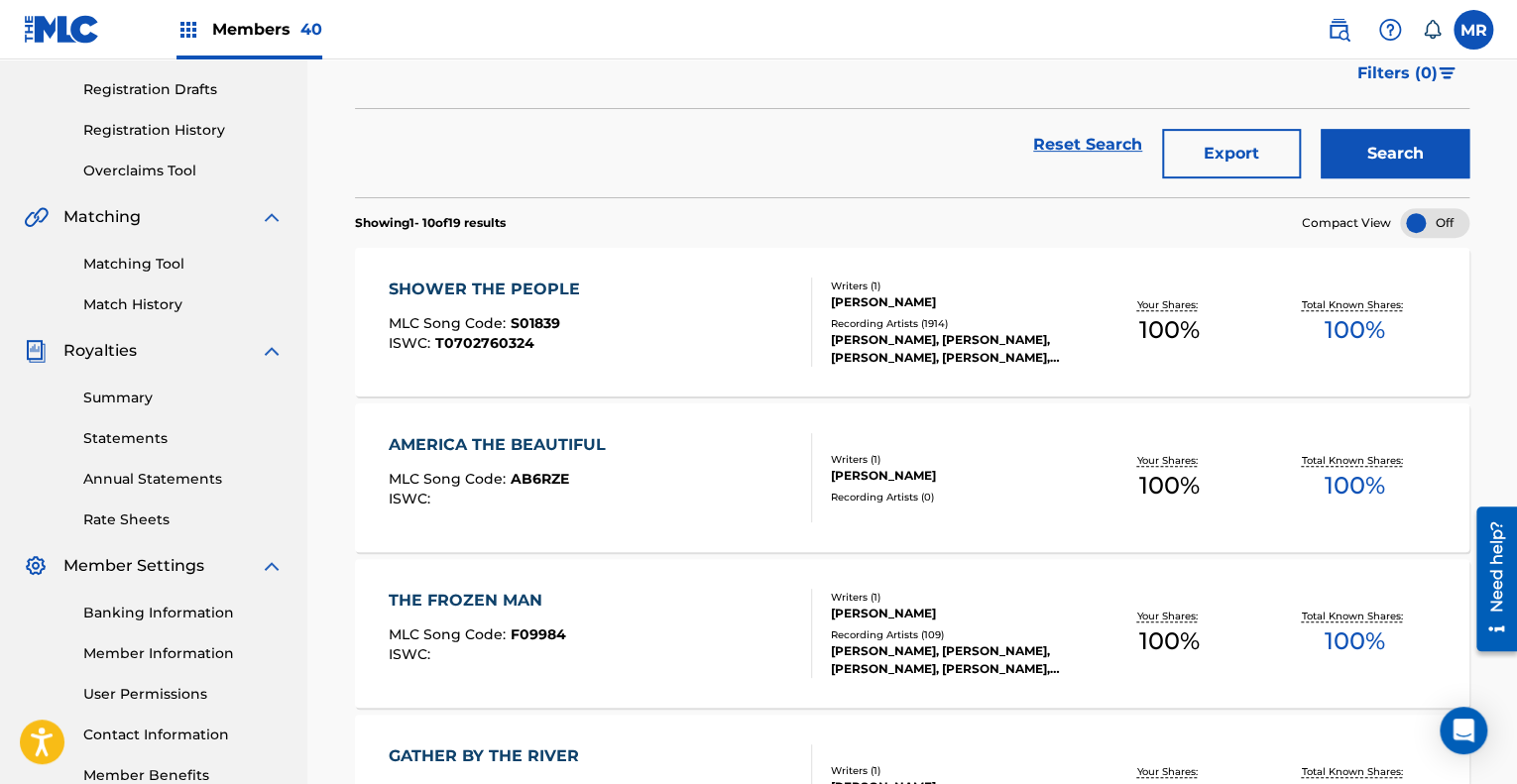 scroll, scrollTop: 0, scrollLeft: 0, axis: both 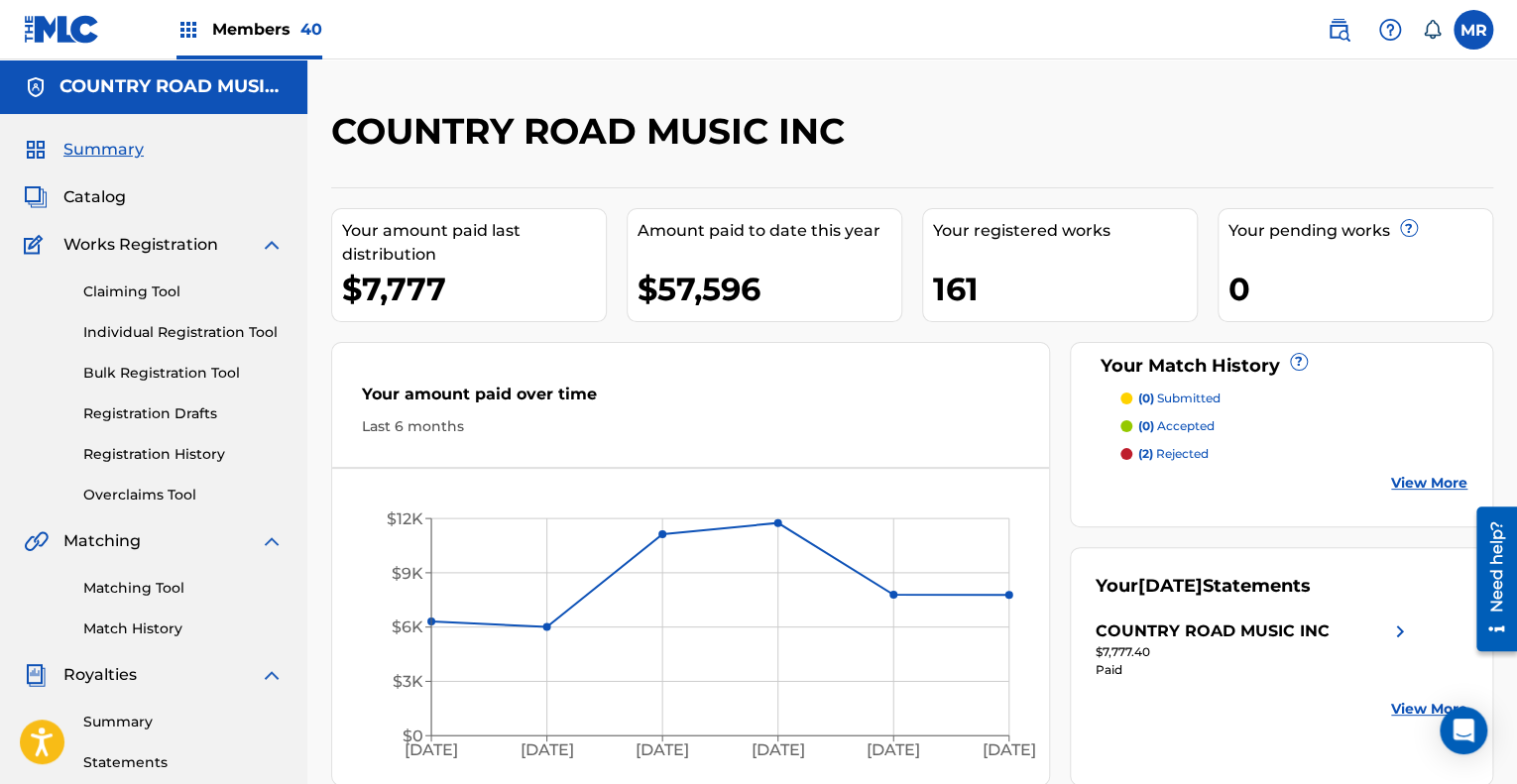 click on "COUNTRY ROAD MUSIC INC" at bounding box center (778, 138) 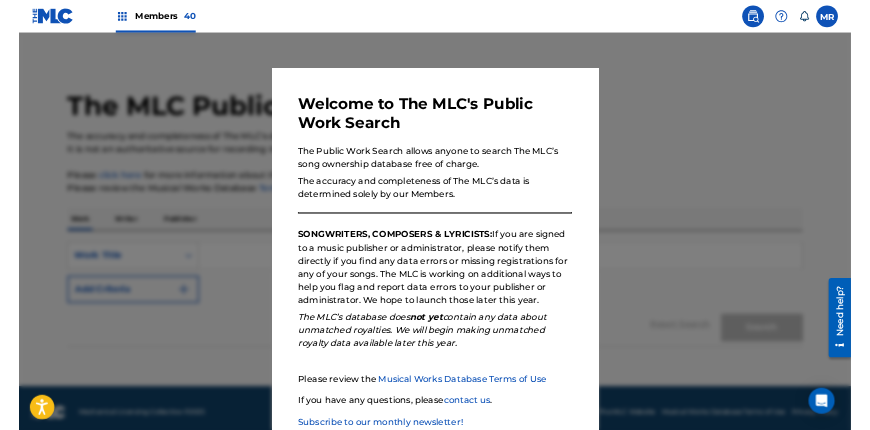 scroll, scrollTop: 124, scrollLeft: 0, axis: vertical 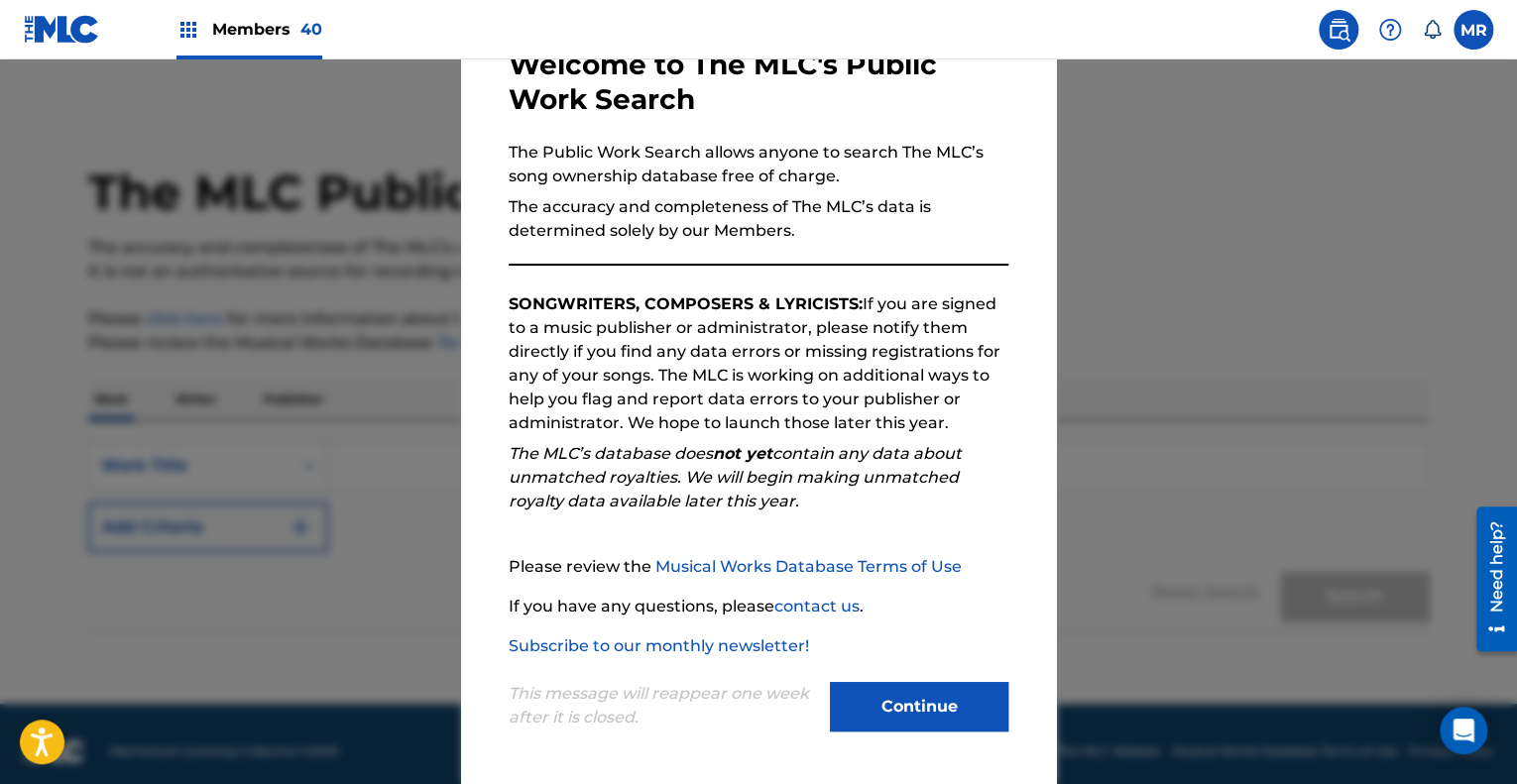 click on "Continue" at bounding box center (919, 707) 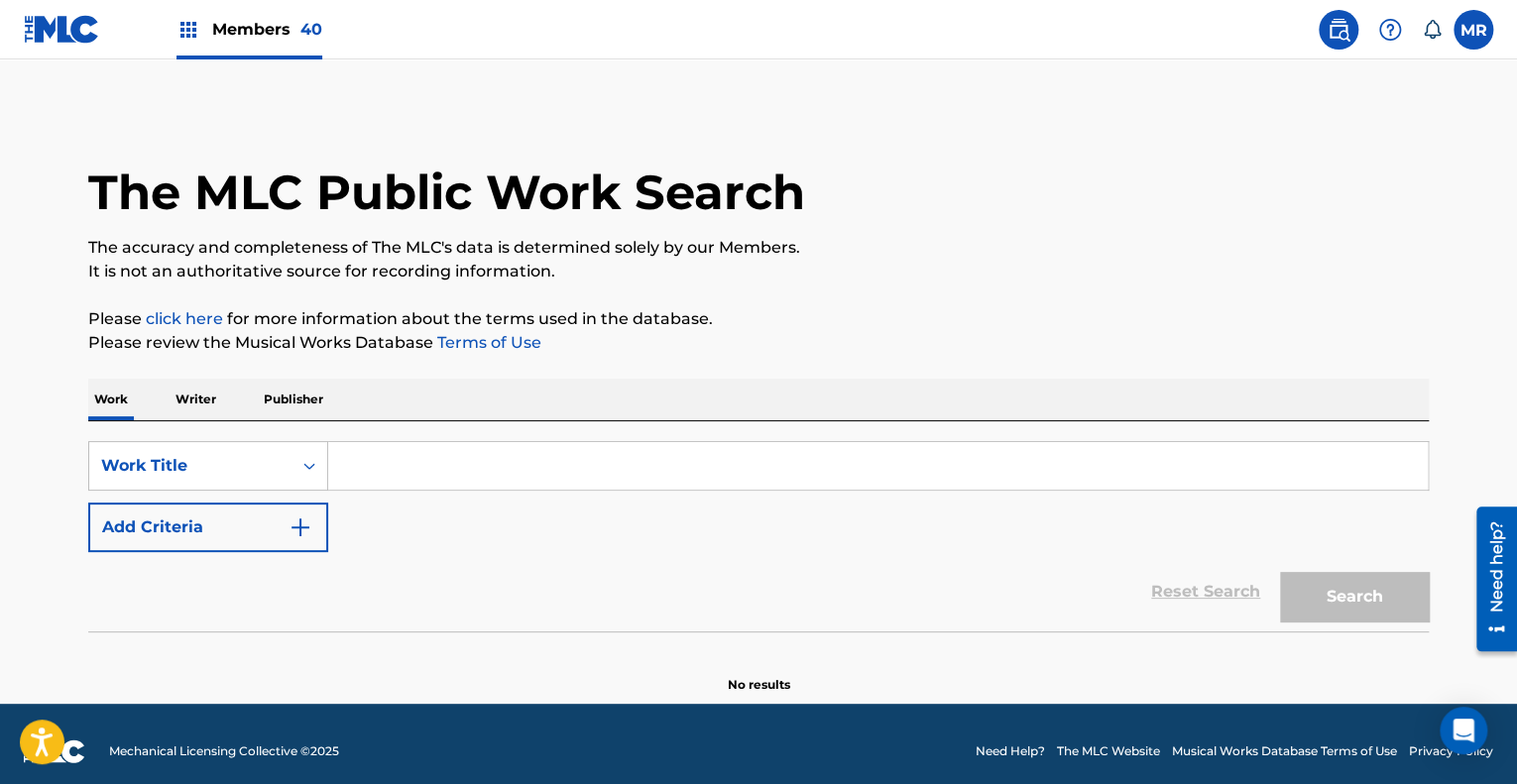 click at bounding box center [61, 29] 